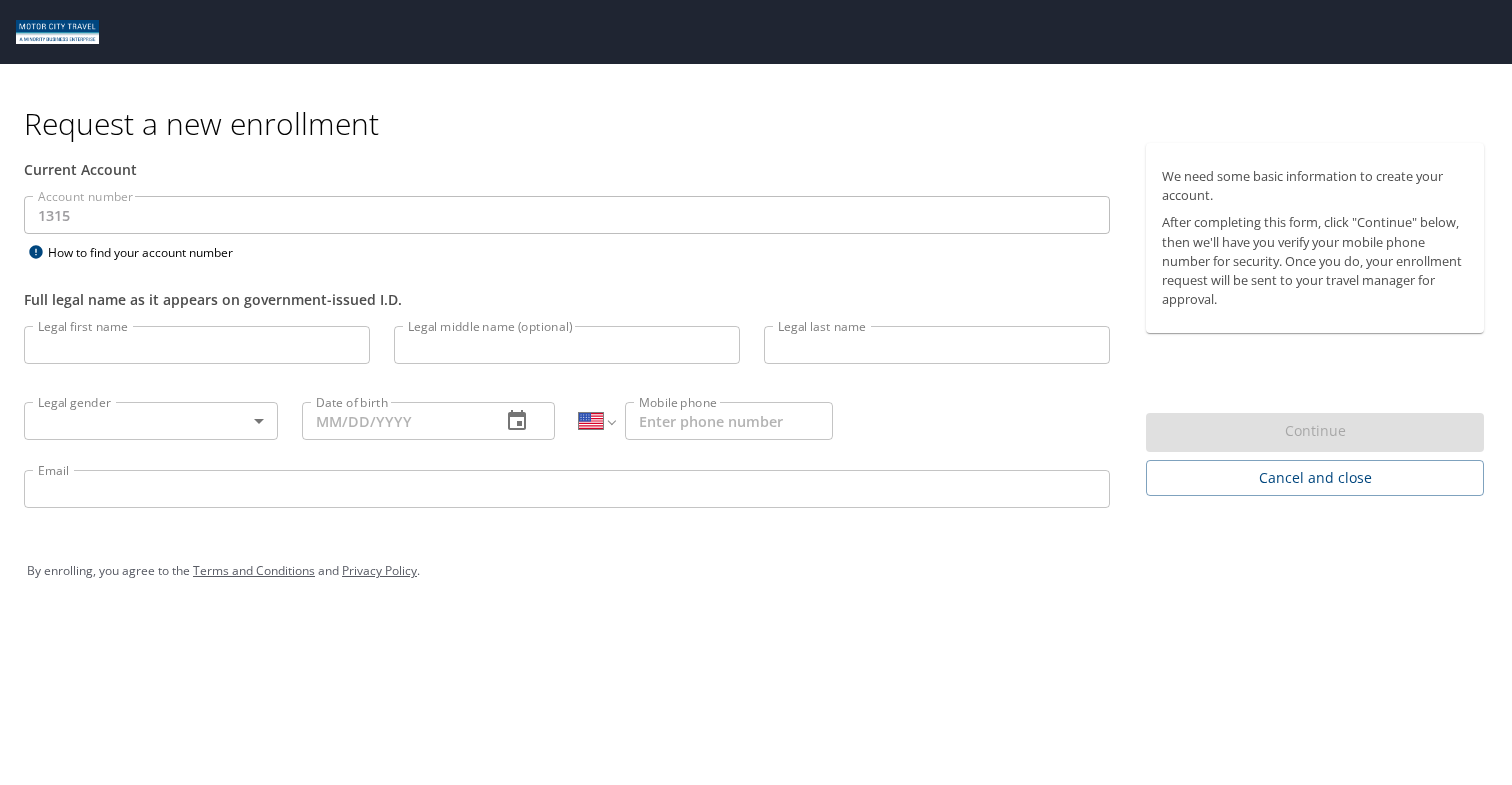 select on "US" 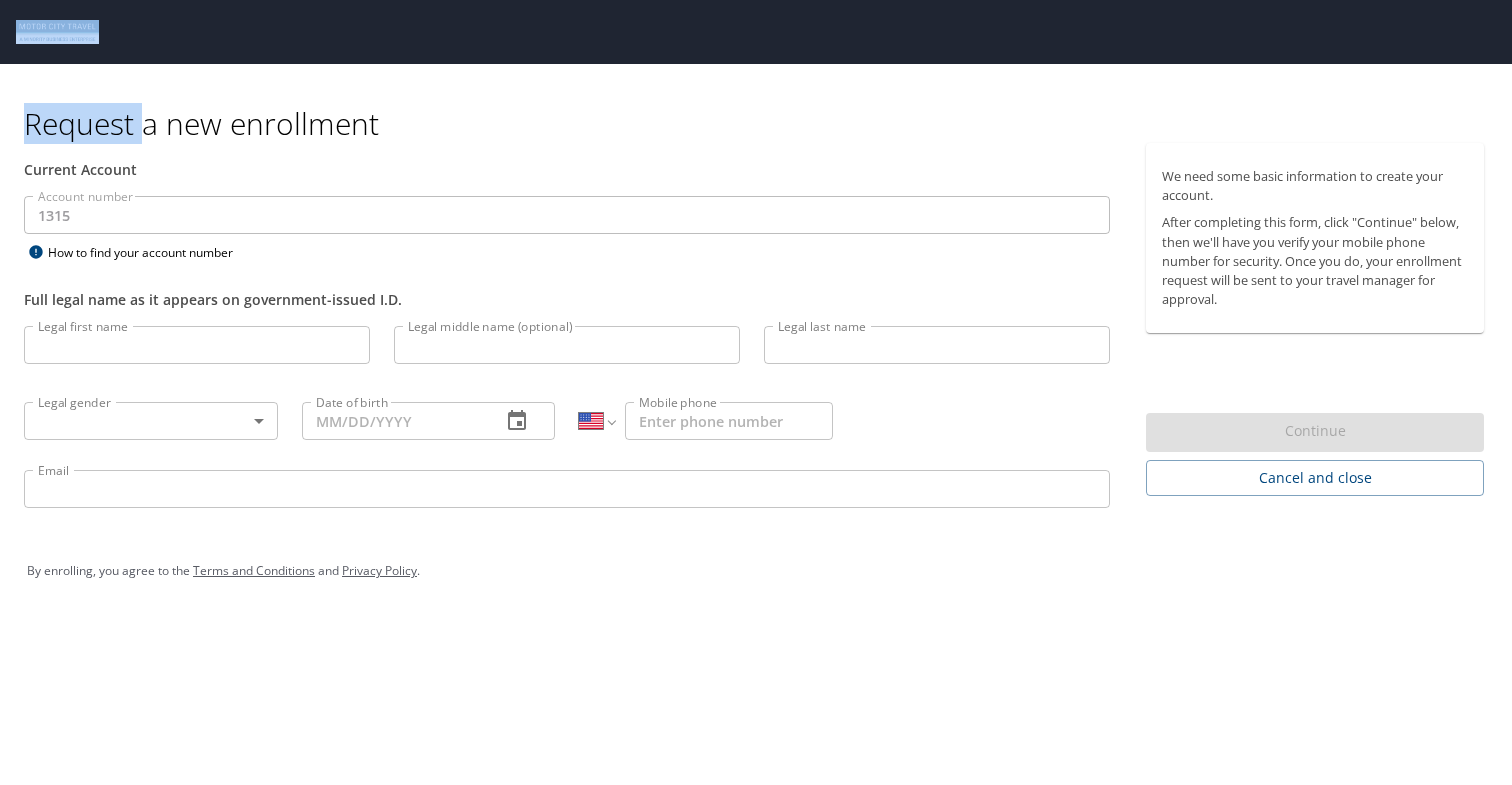 click at bounding box center [764, 32] 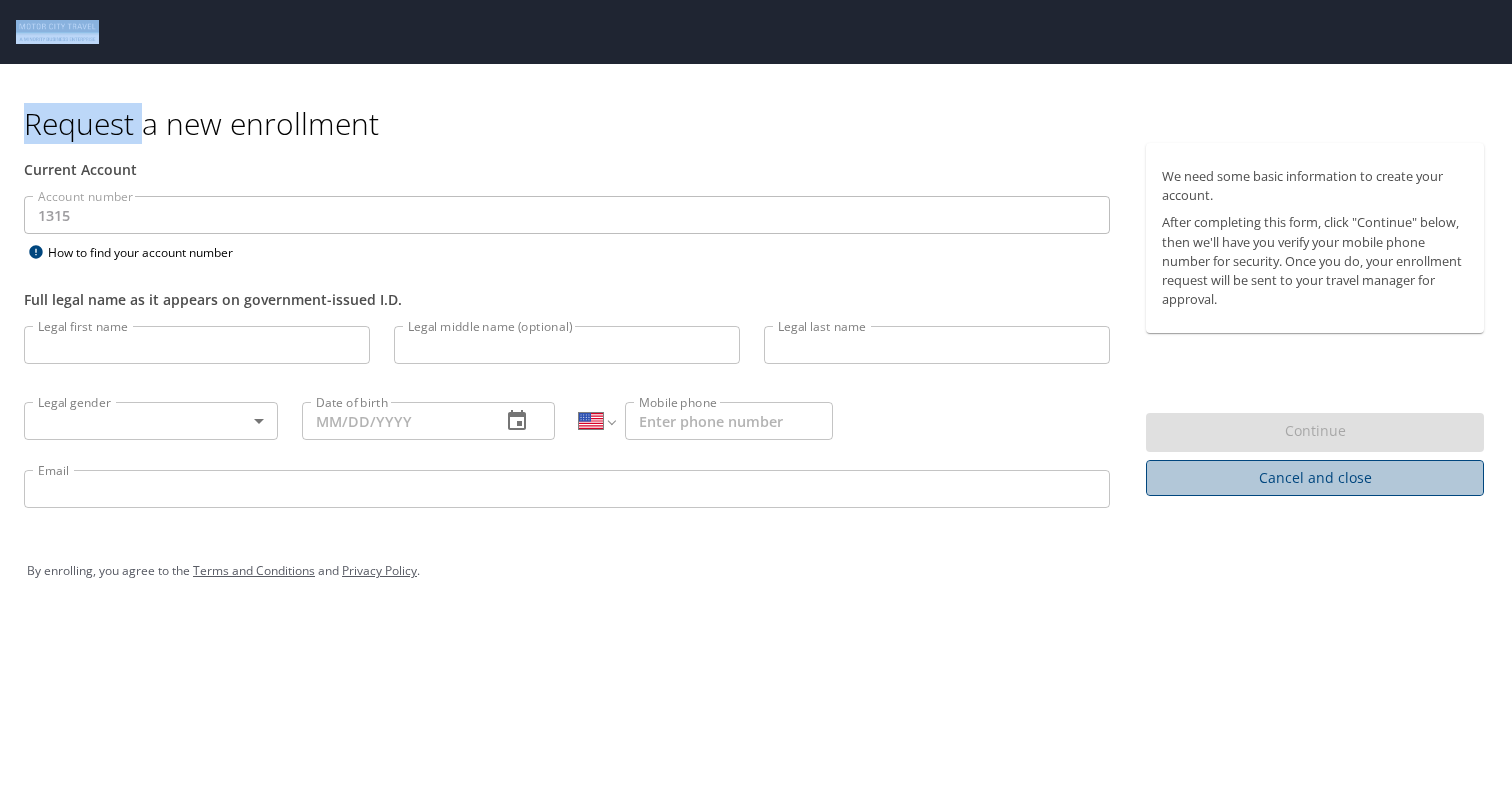 click on "Cancel and close" at bounding box center (1315, 478) 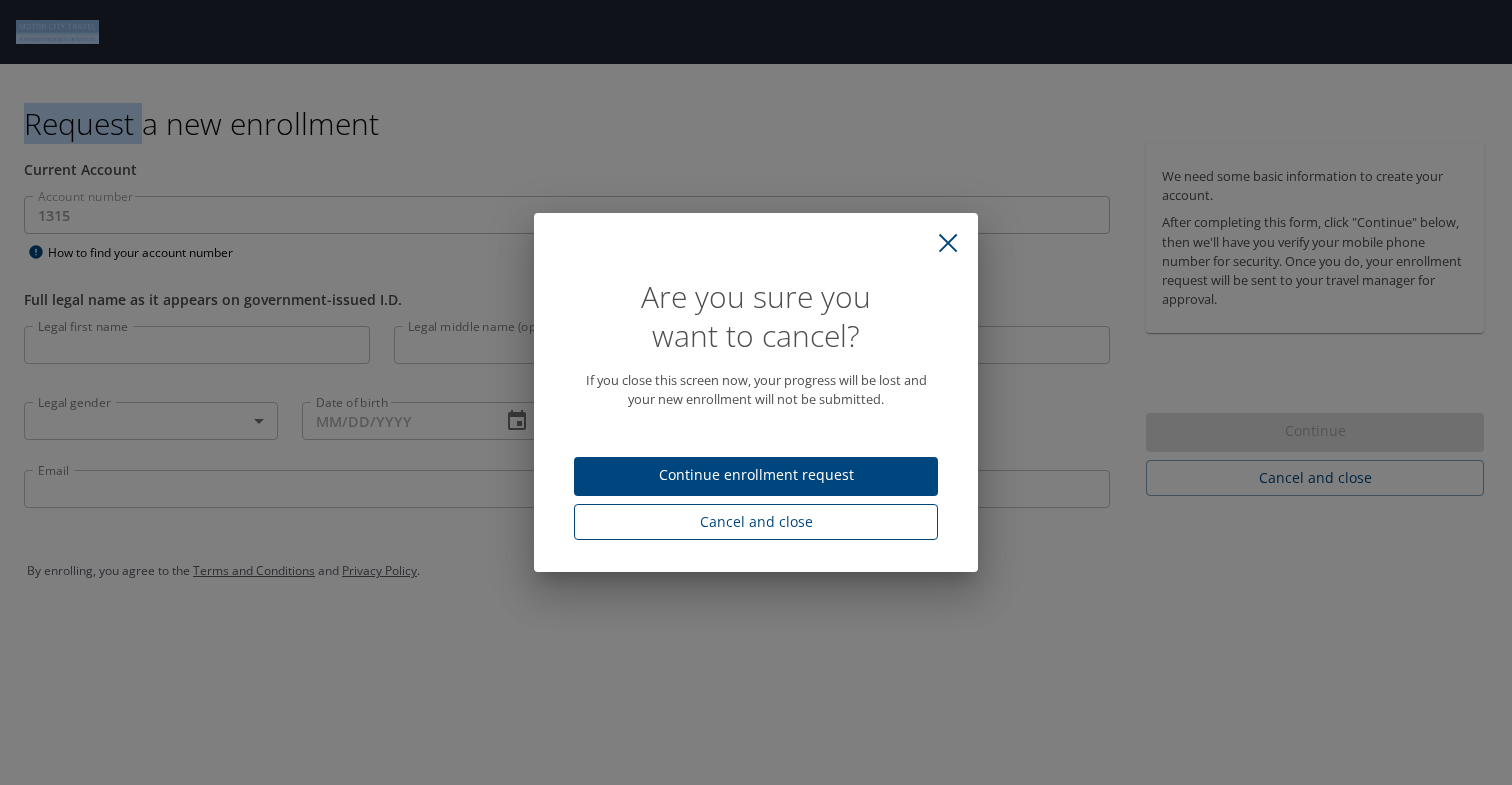 click on "Cancel and close" at bounding box center (756, 522) 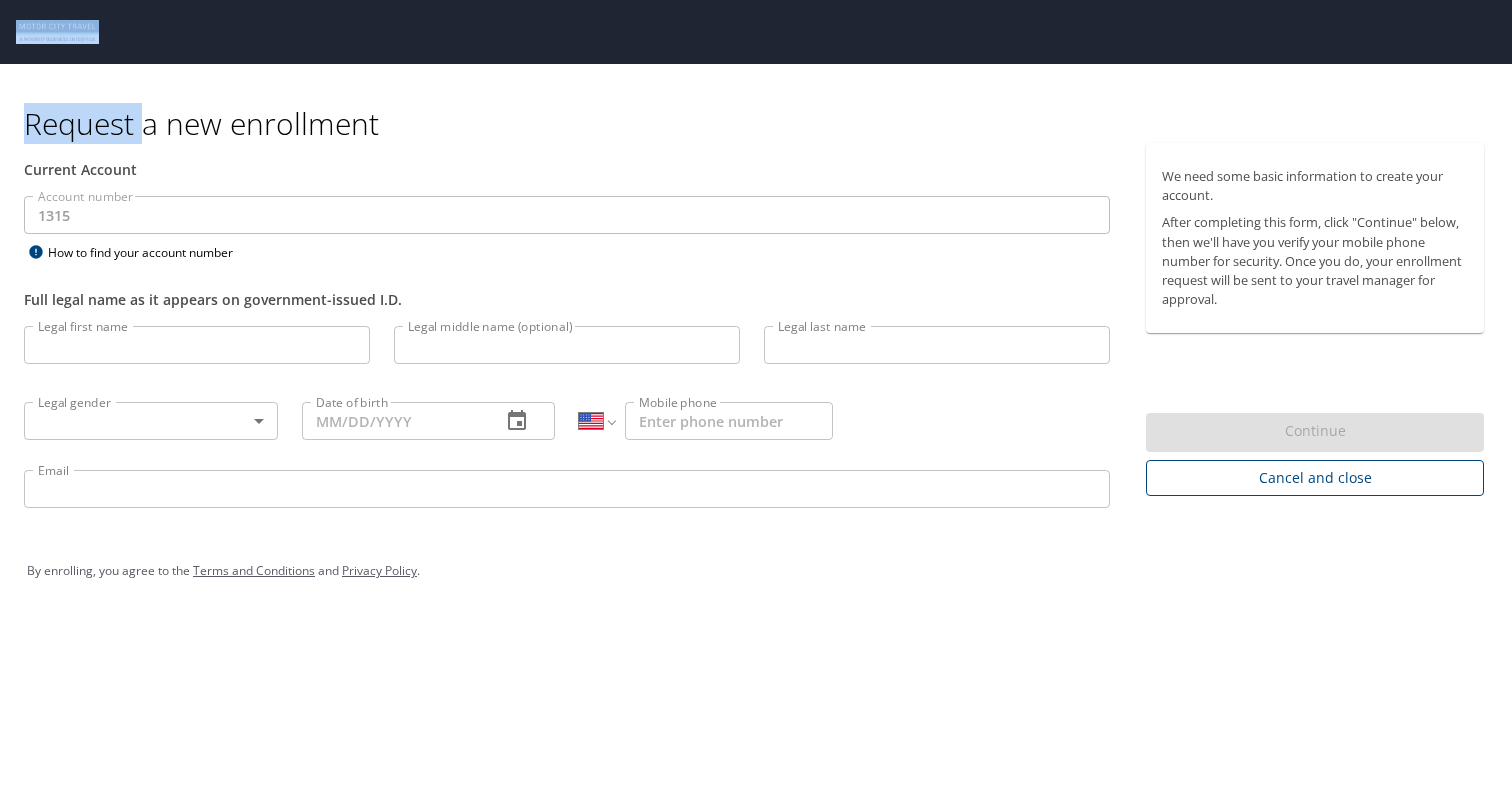 click on "Cancel and close" at bounding box center [1315, 478] 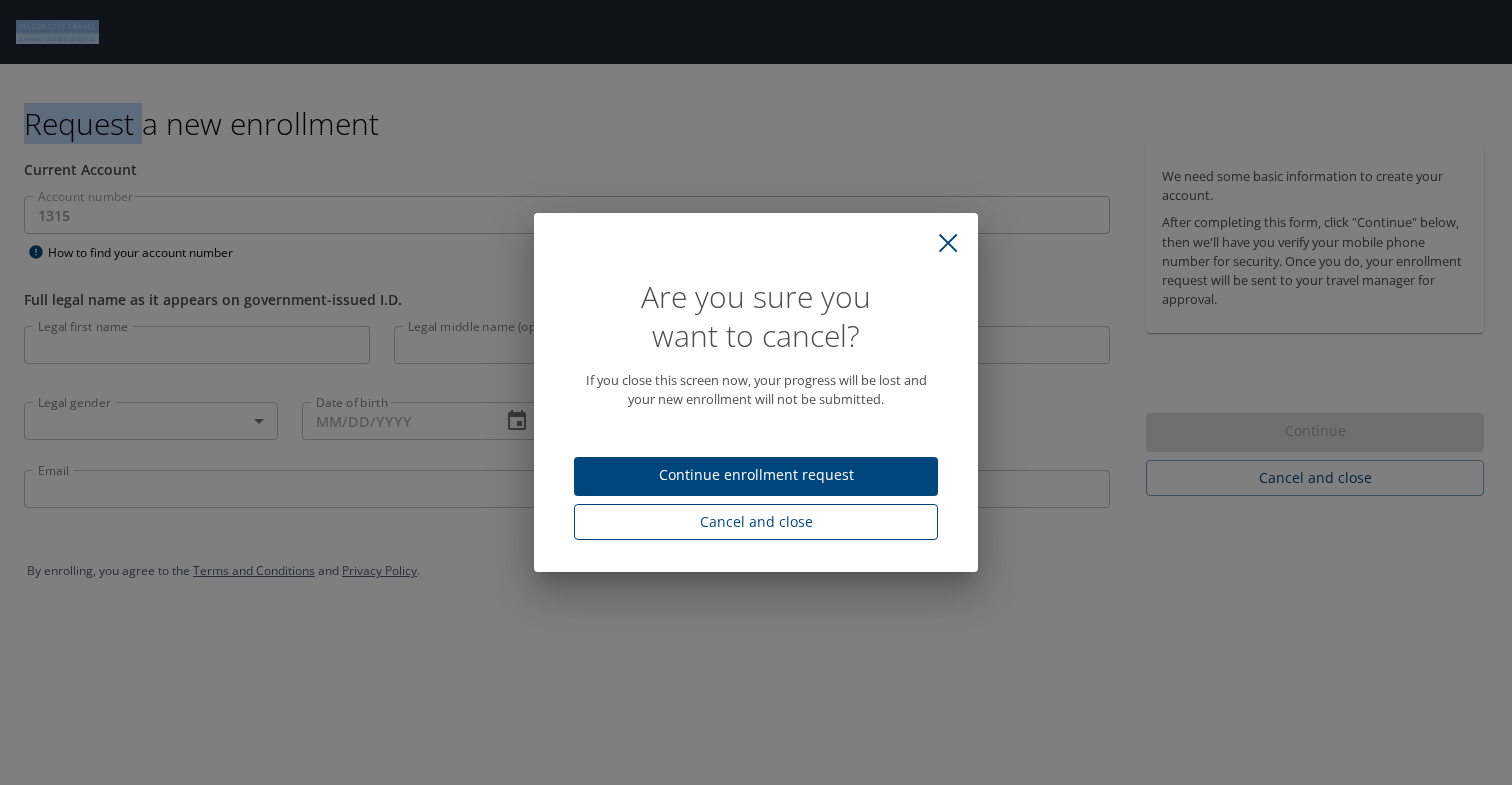 click on "Cancel and close" at bounding box center (756, 522) 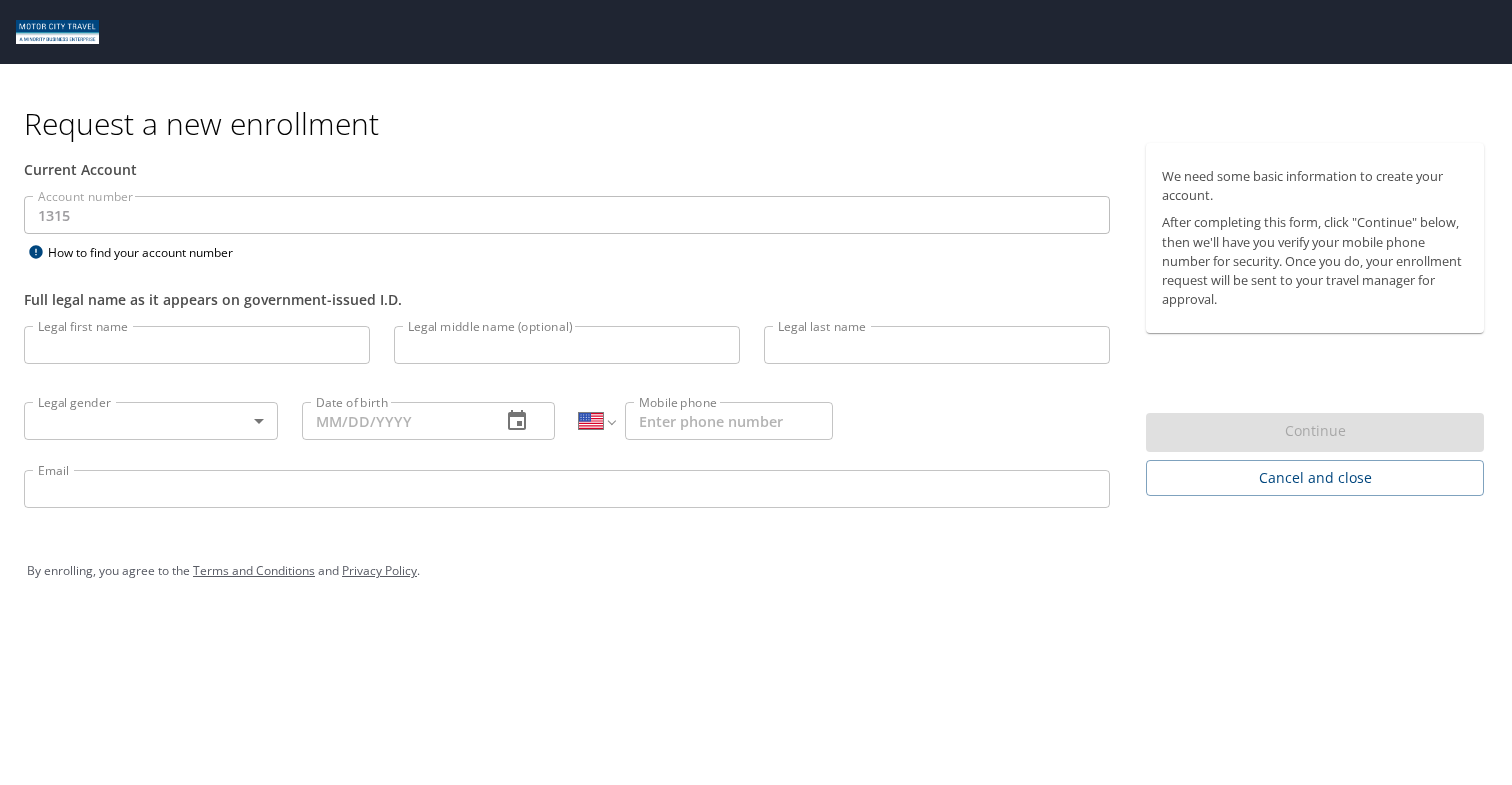 click on "Email Email" at bounding box center (567, 492) 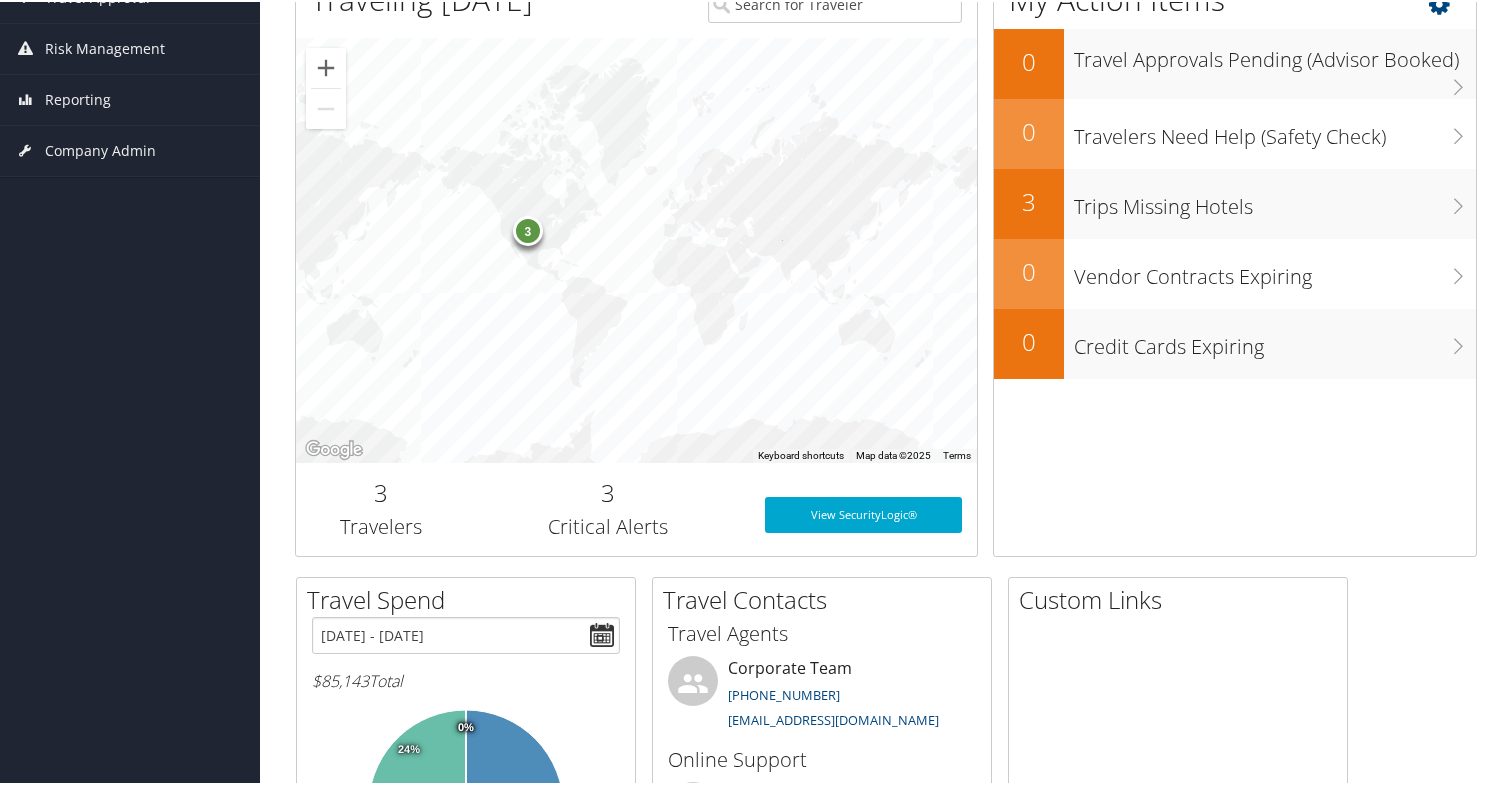 scroll, scrollTop: 400, scrollLeft: 0, axis: vertical 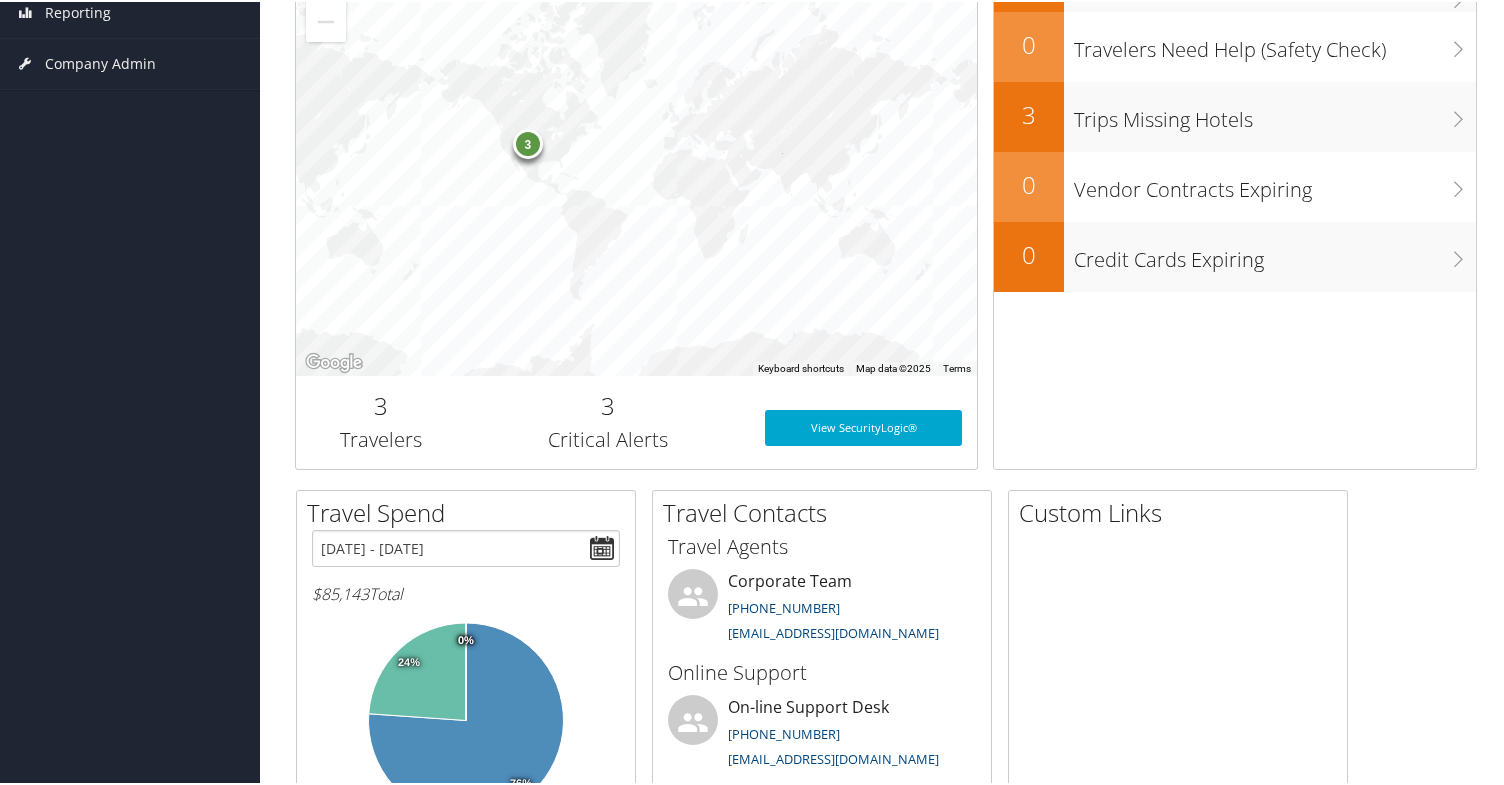 click on "Critical Alerts" at bounding box center (608, 438) 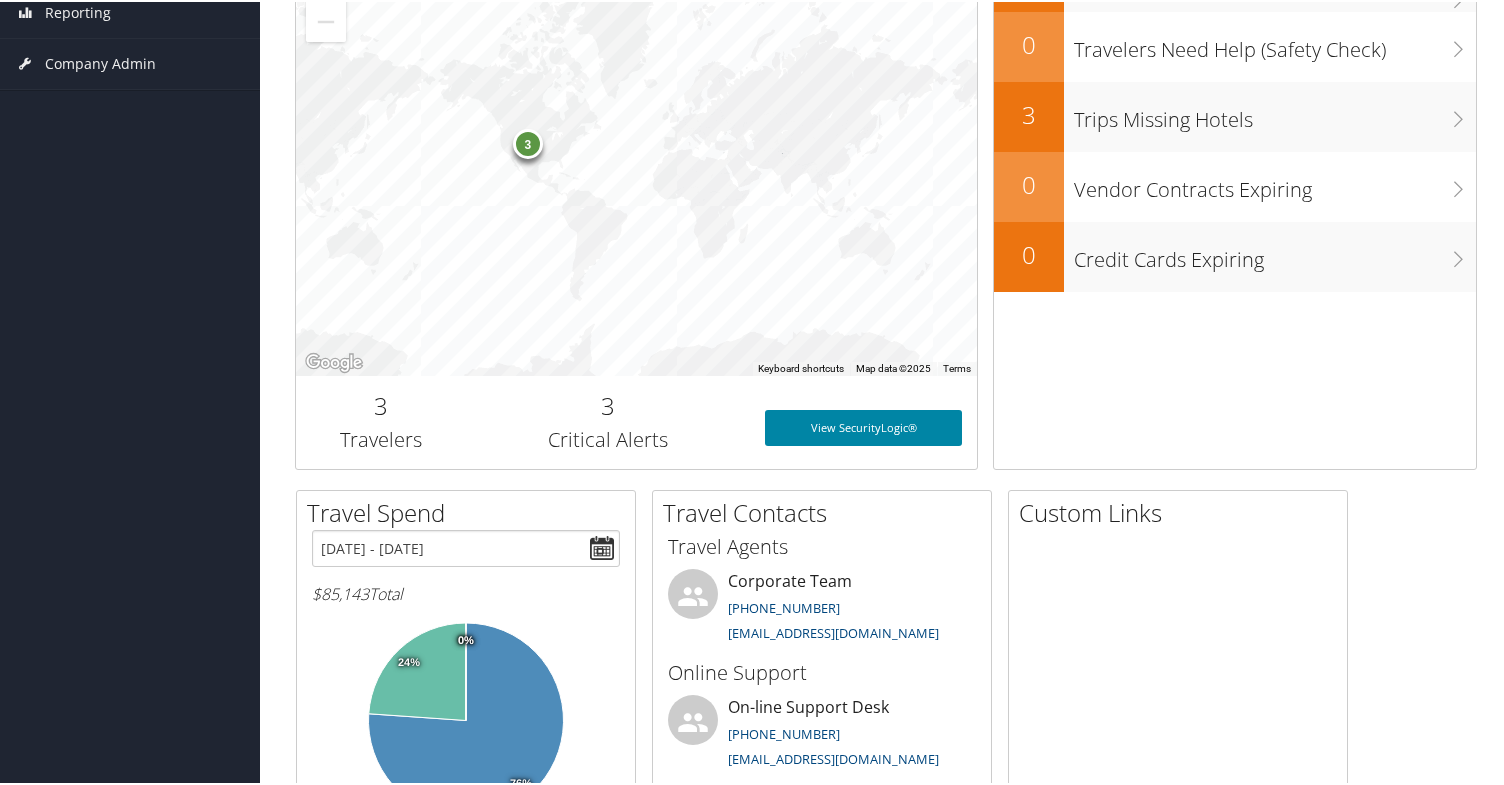 click on "View SecurityLogic®" at bounding box center [863, 426] 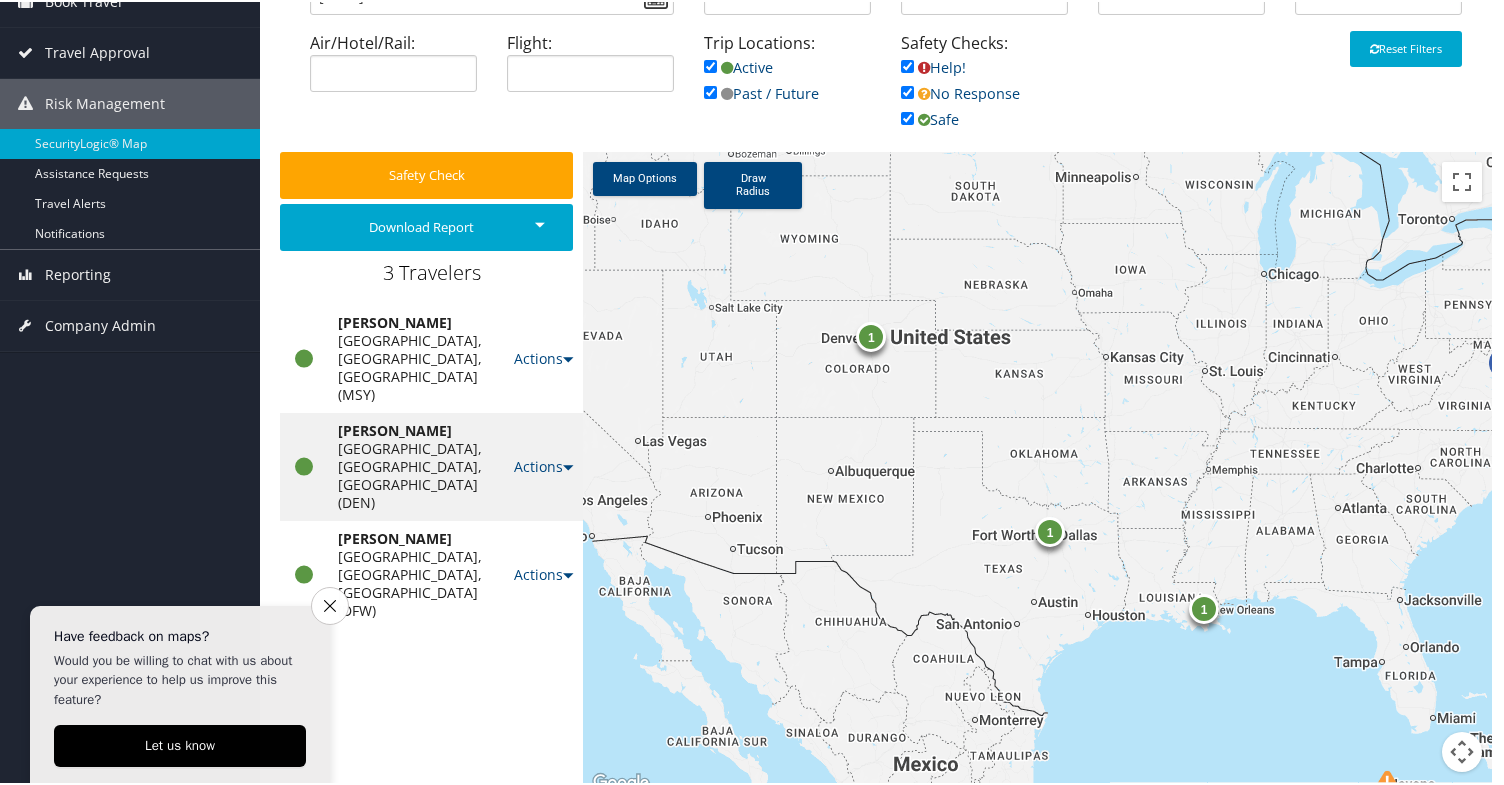 scroll, scrollTop: 200, scrollLeft: 0, axis: vertical 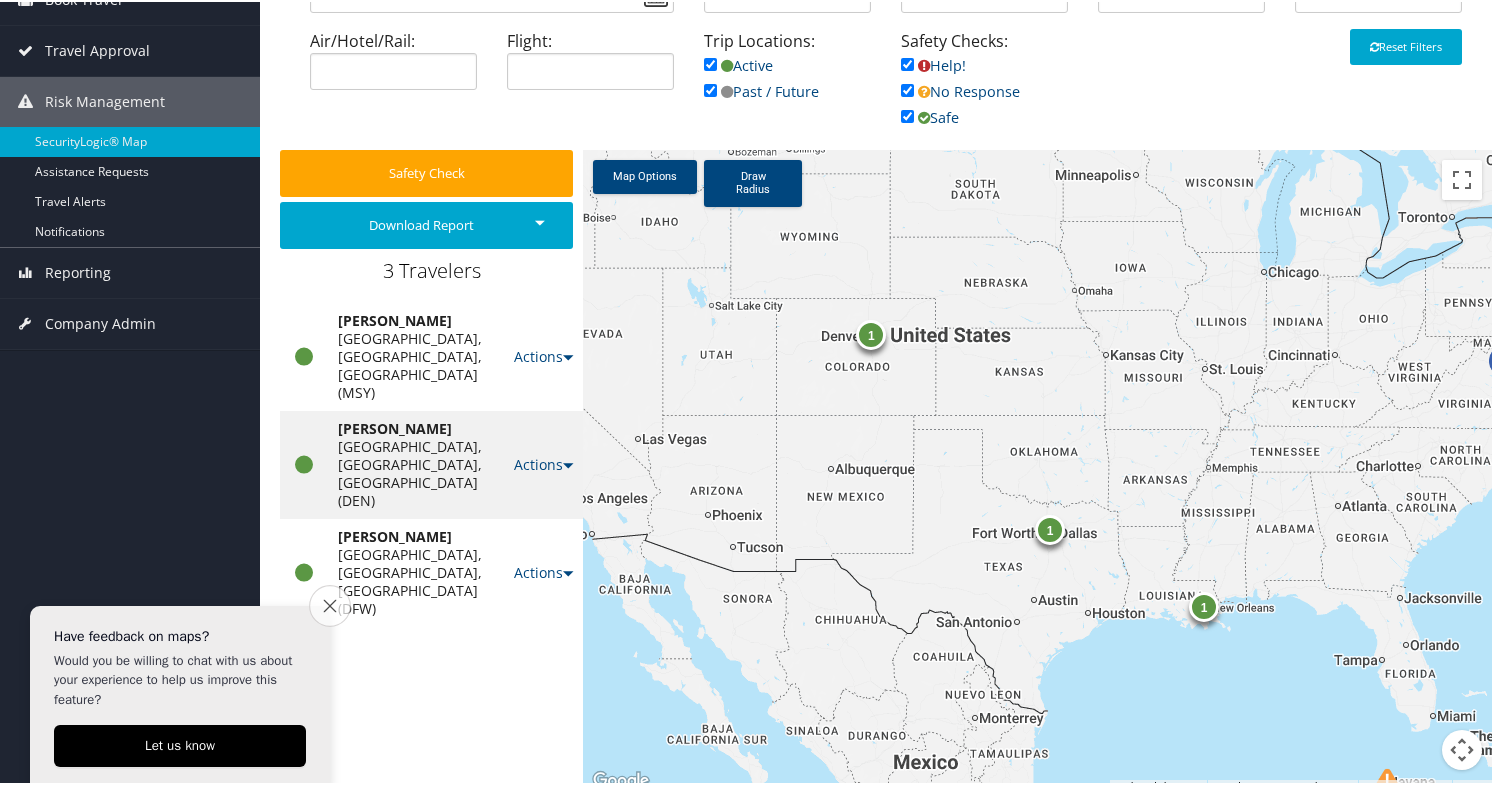 click on "Close survey" at bounding box center [330, 604] 